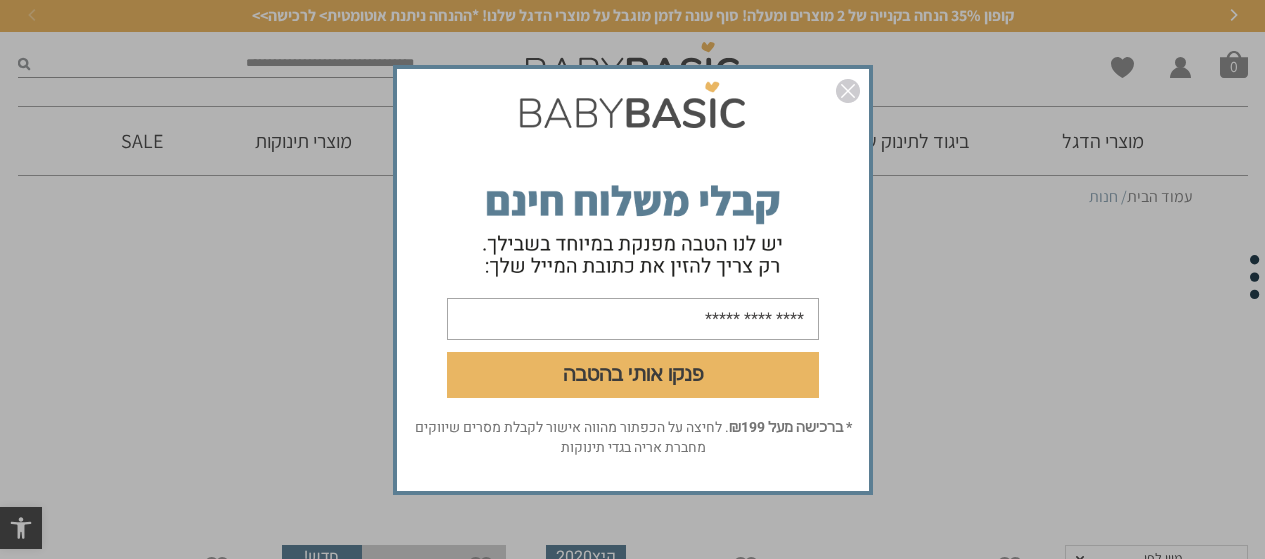 scroll, scrollTop: 0, scrollLeft: 0, axis: both 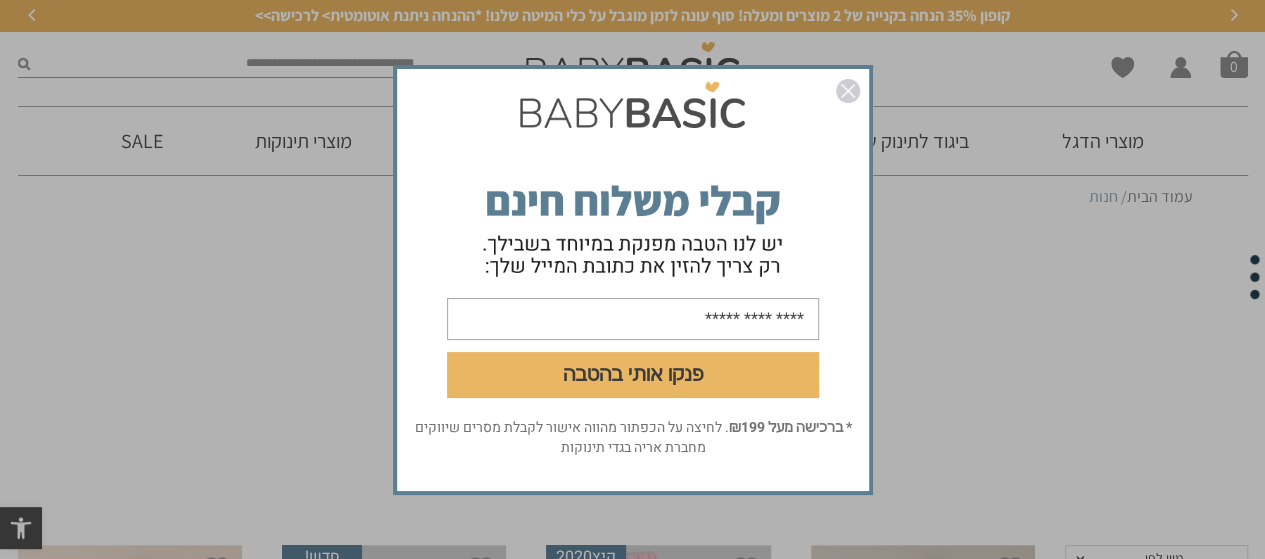 click on "פנקו אותי בהטבה" at bounding box center [633, 244] 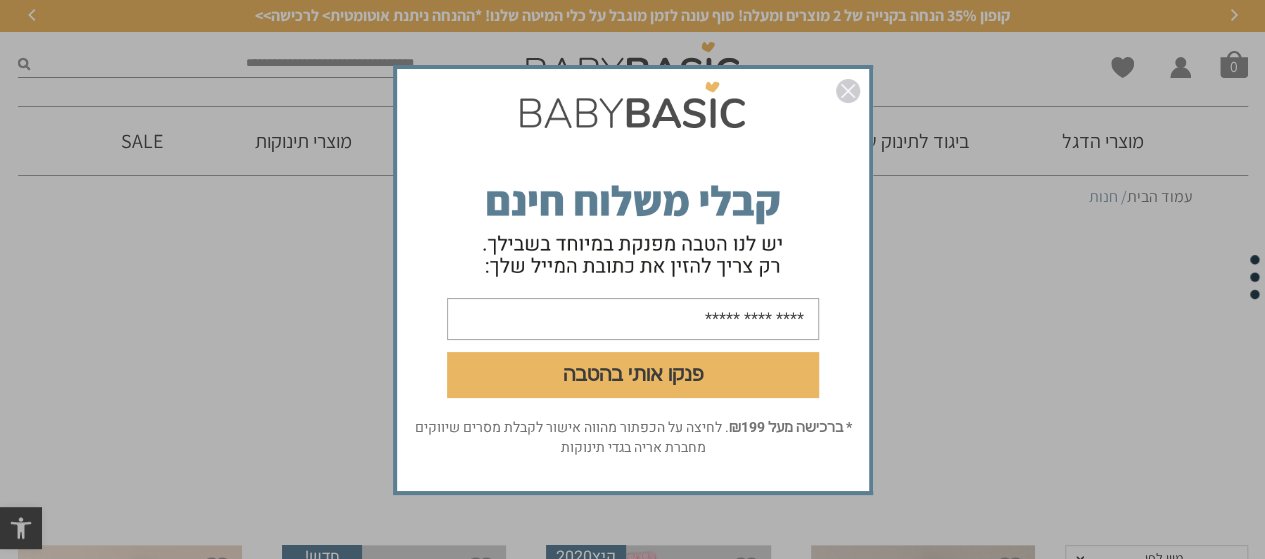 click at bounding box center (848, 91) 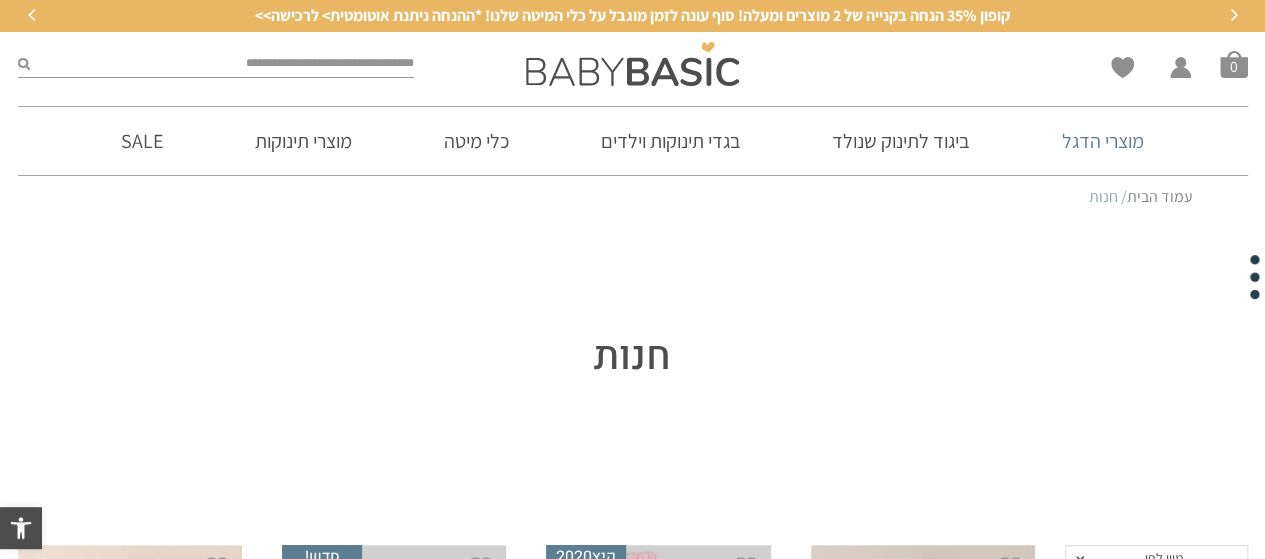click on "מוצרי הדגל" at bounding box center (1103, 141) 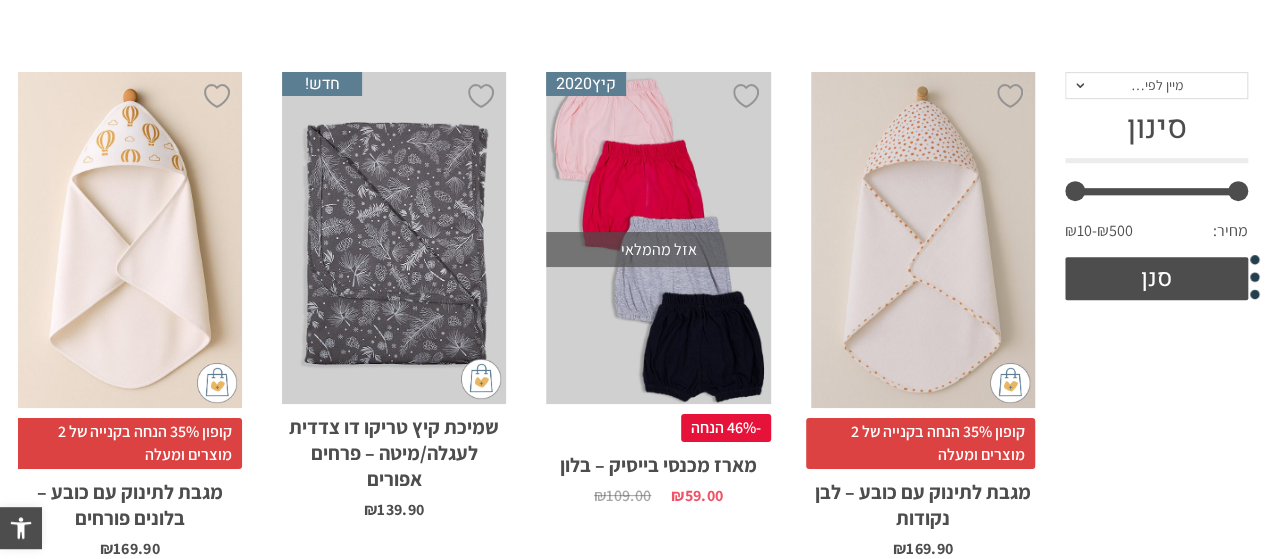 scroll, scrollTop: 481, scrollLeft: 0, axis: vertical 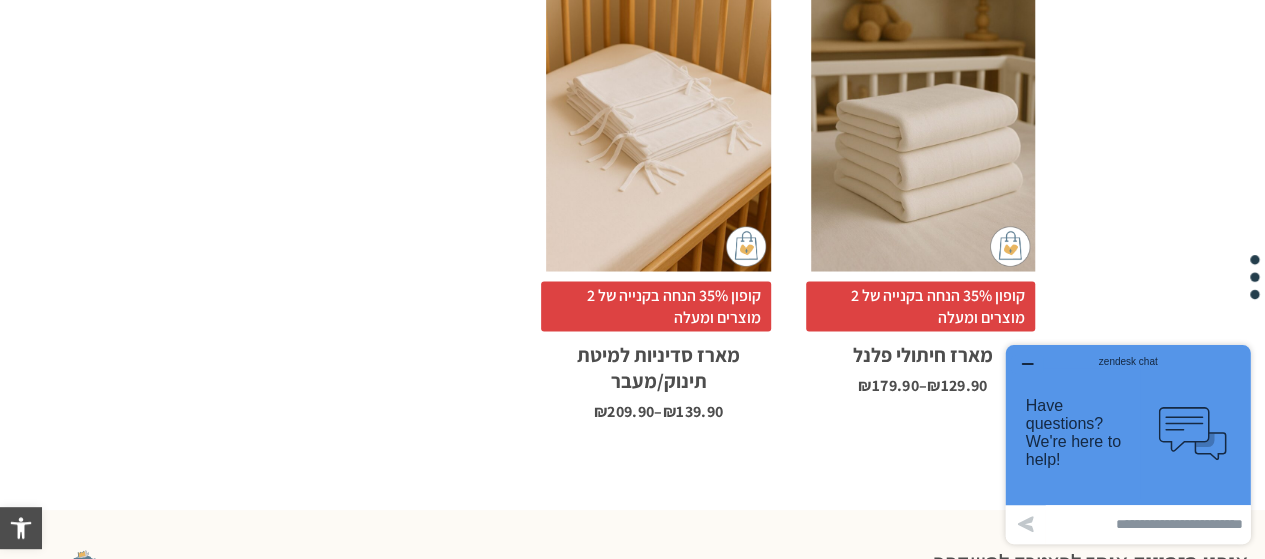 click 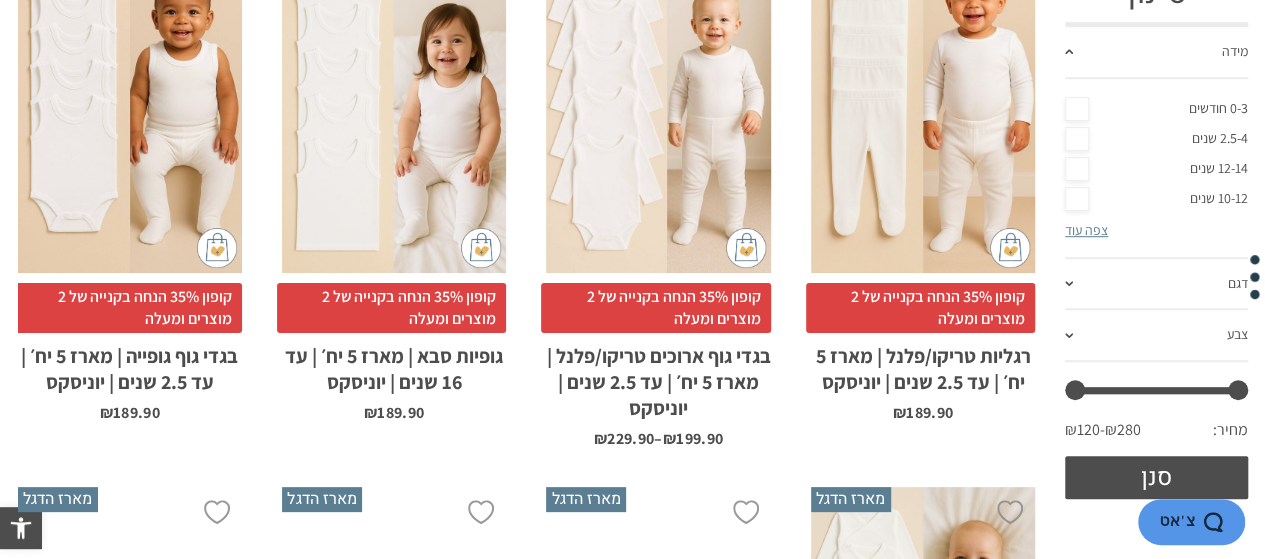 scroll, scrollTop: 0, scrollLeft: 0, axis: both 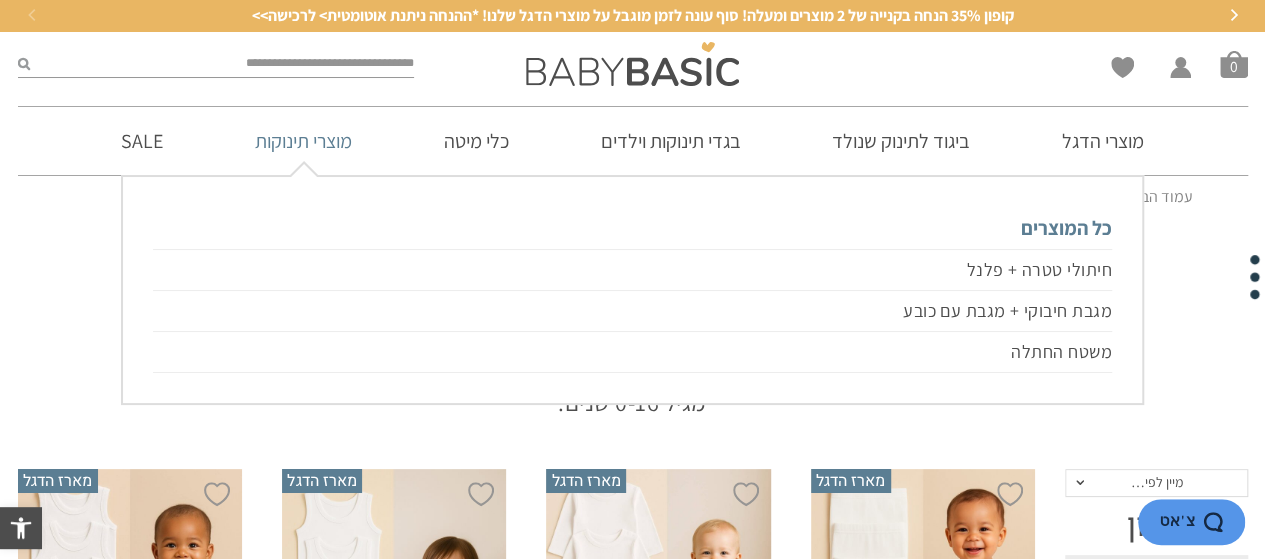 click on "כל המוצרים
חיתולי טטרה + פלנל
מגבת חיבוקי + מגבת עם כובע
משטח החתלה" at bounding box center (632, 289) 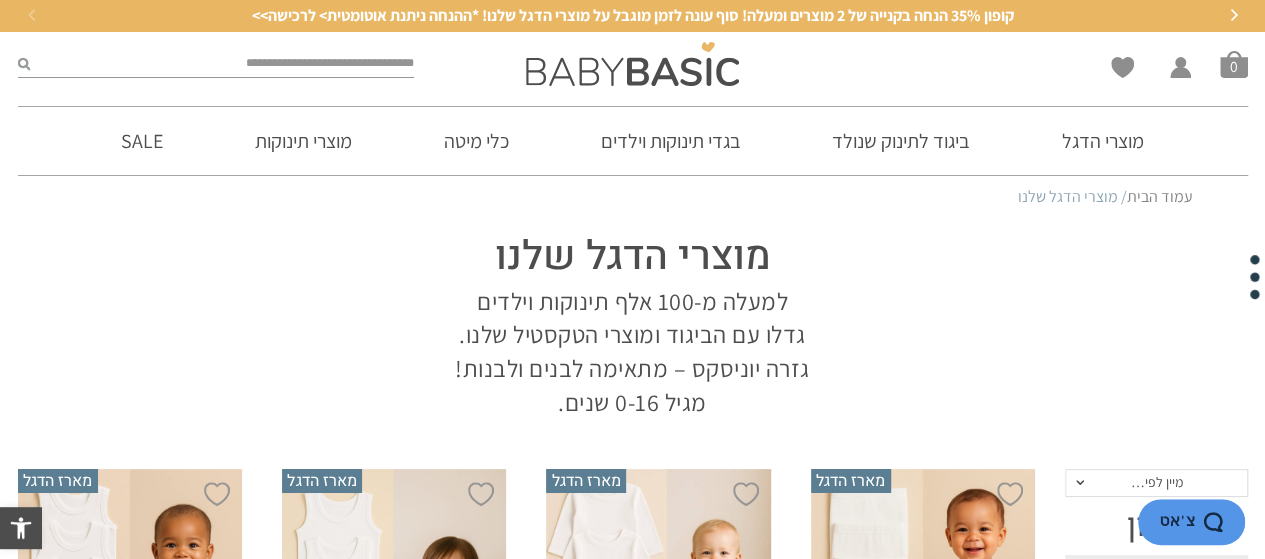 click at bounding box center (222, 64) 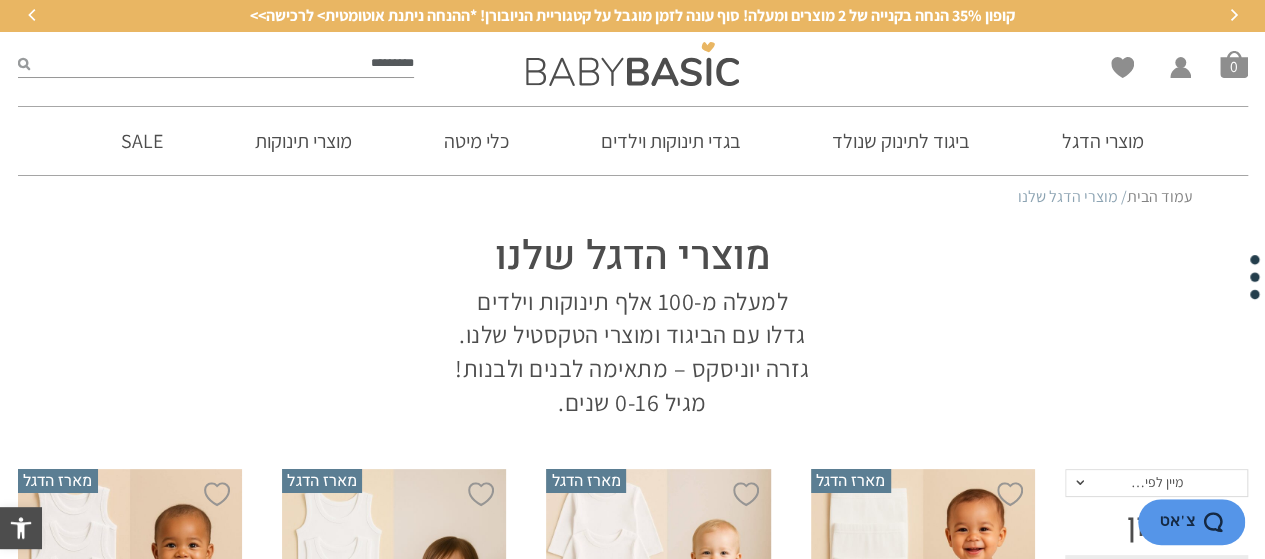type on "*********" 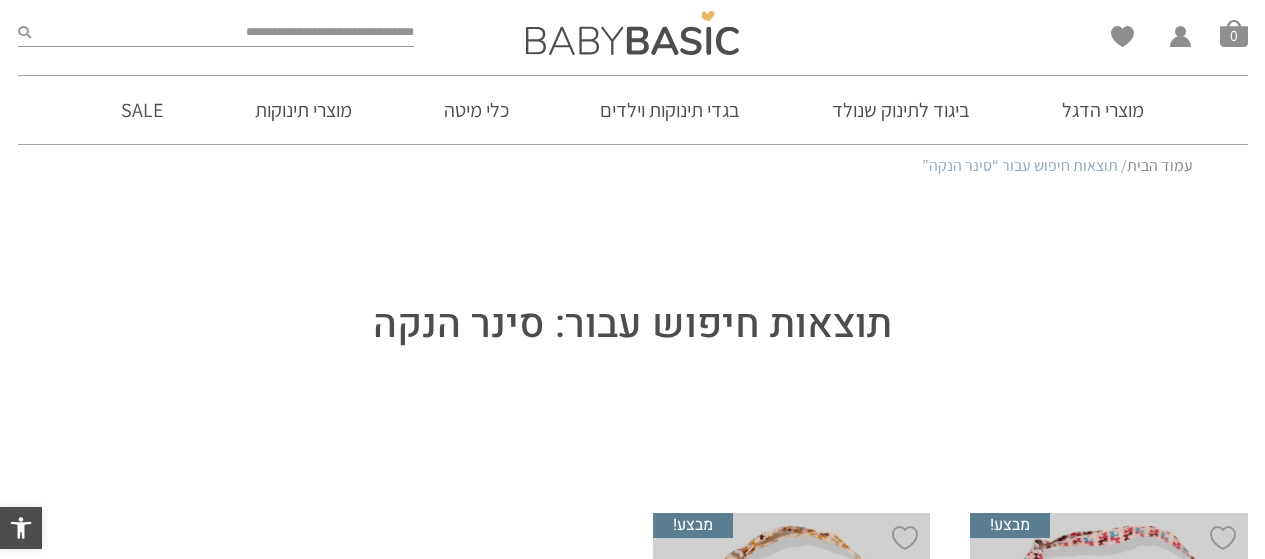 scroll, scrollTop: 0, scrollLeft: 0, axis: both 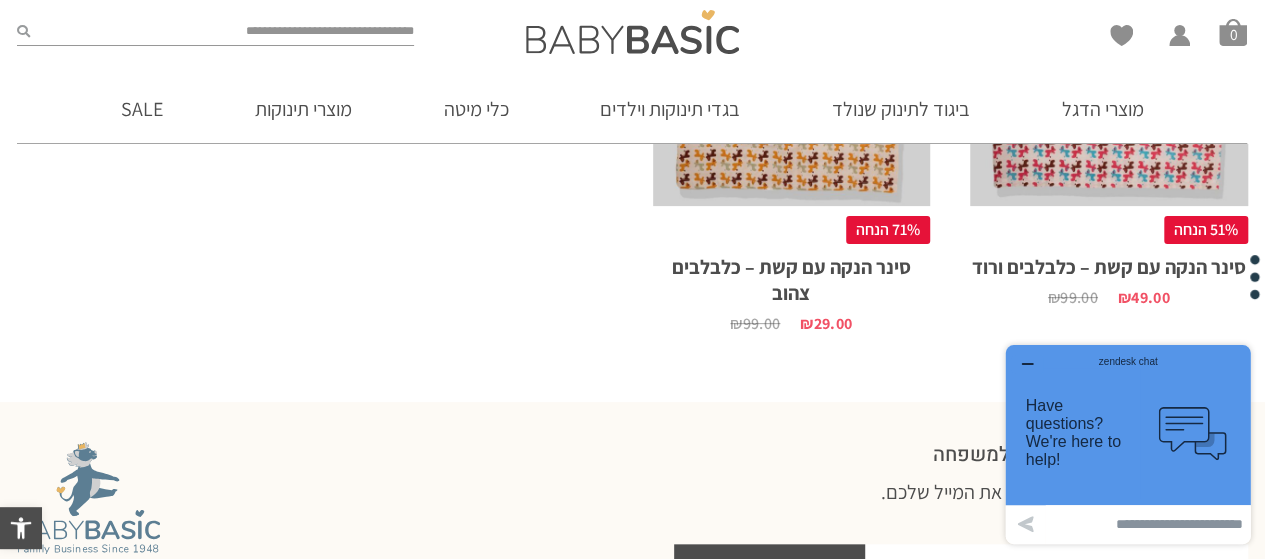 click on "zendesk chat" at bounding box center (1128, 358) 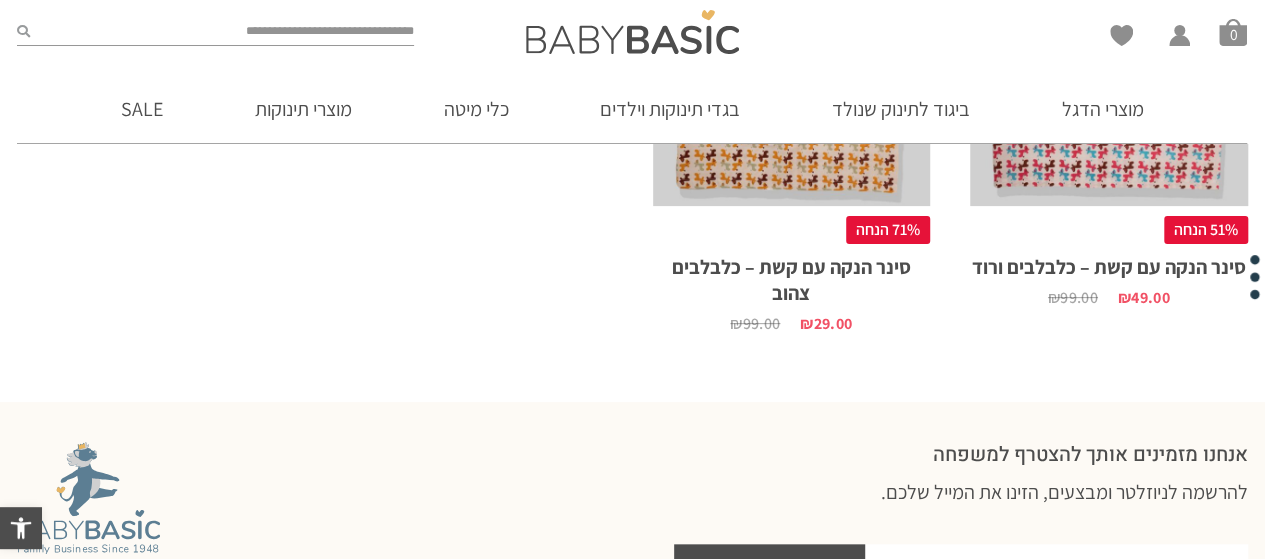 scroll, scrollTop: 0, scrollLeft: 0, axis: both 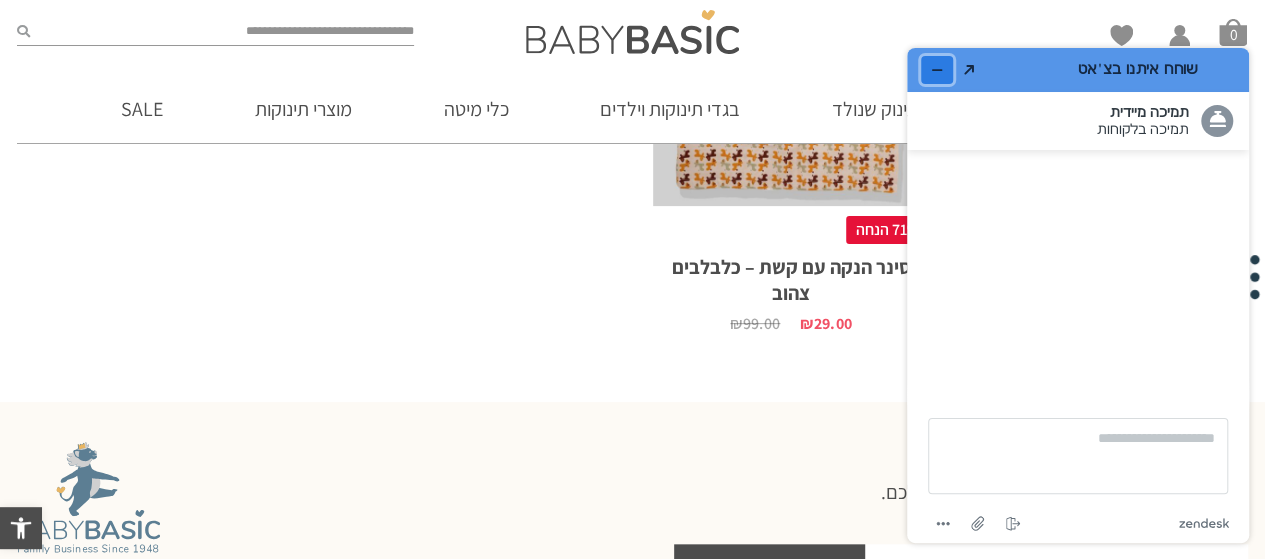 click 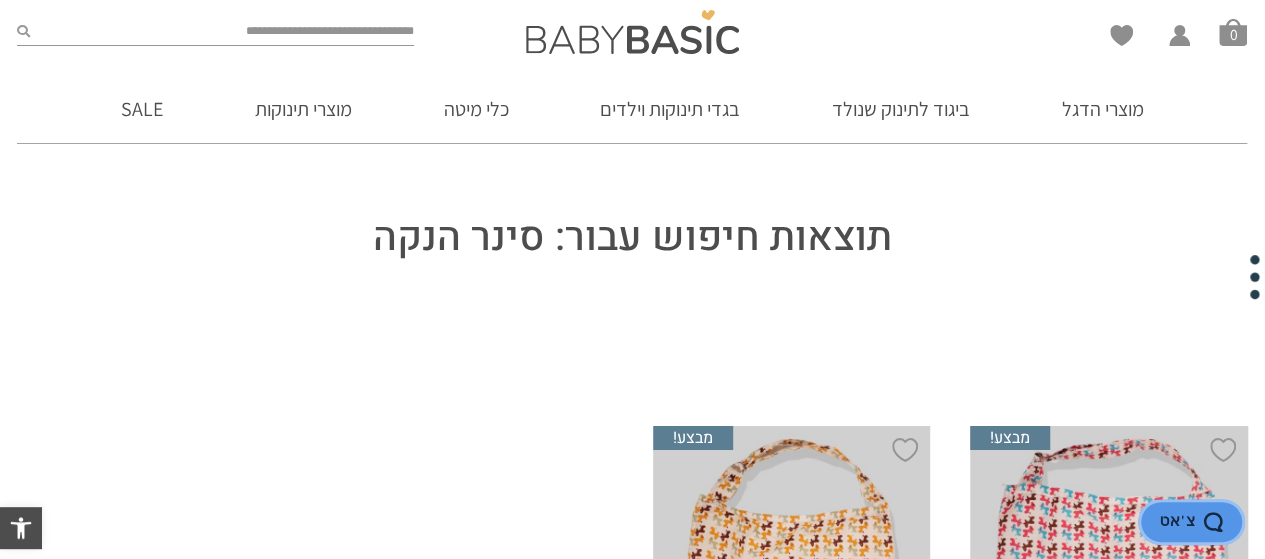 scroll, scrollTop: 0, scrollLeft: 0, axis: both 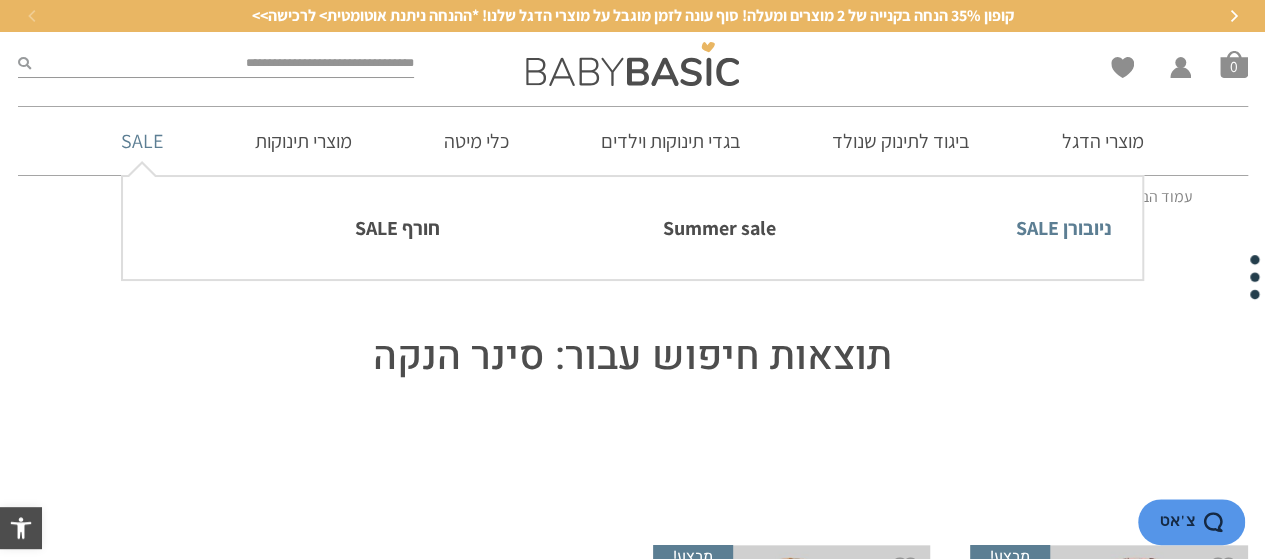 click on "ניובורן SALE" at bounding box center (969, 228) 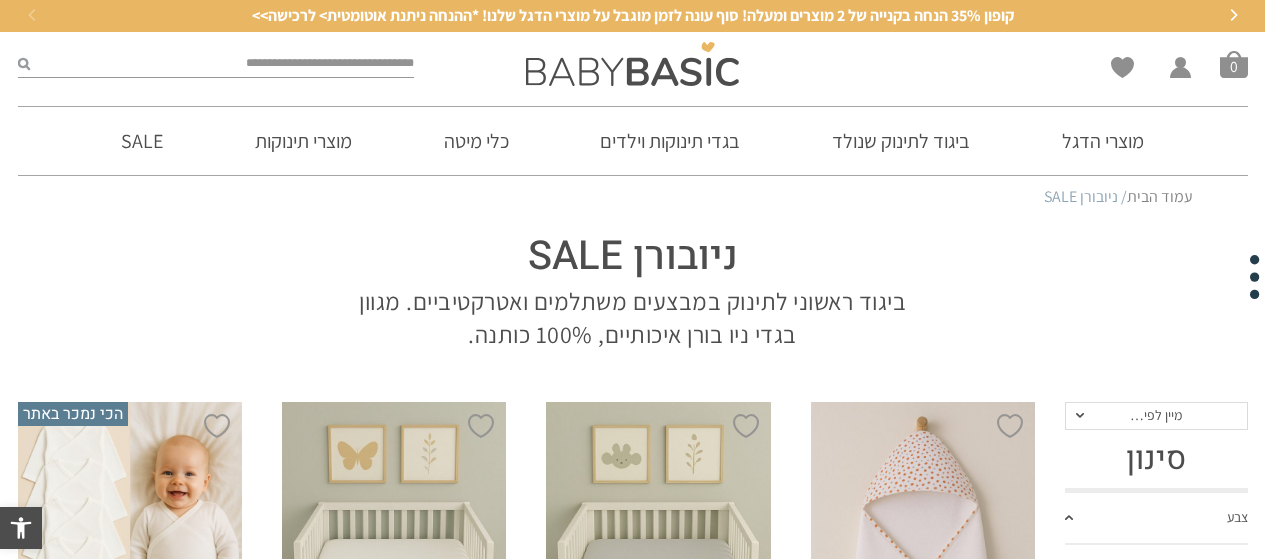 scroll, scrollTop: 0, scrollLeft: 0, axis: both 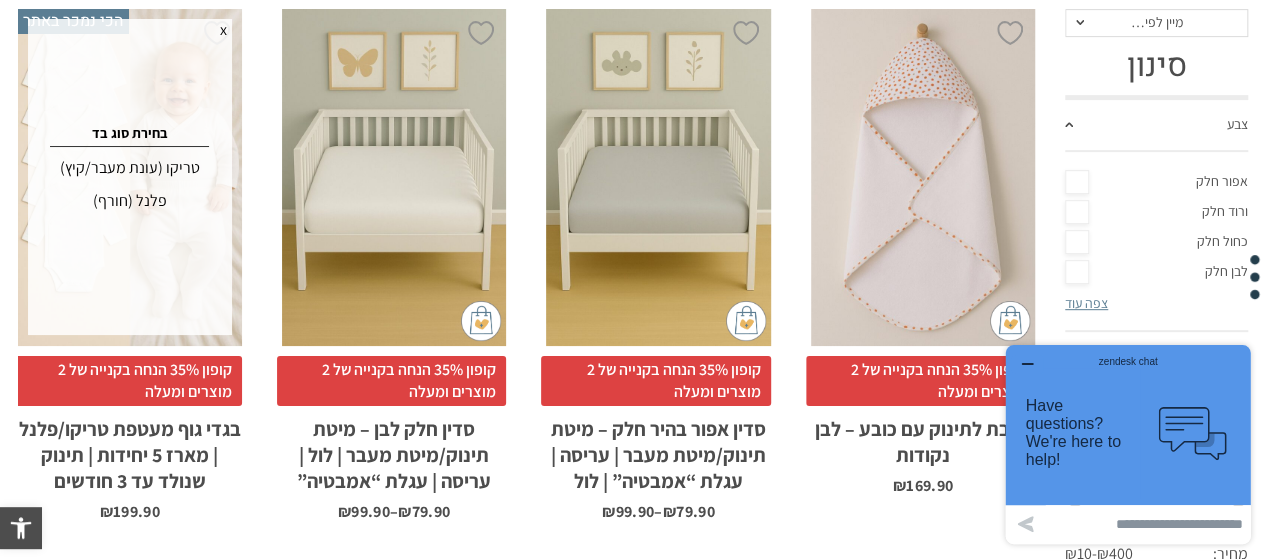 click 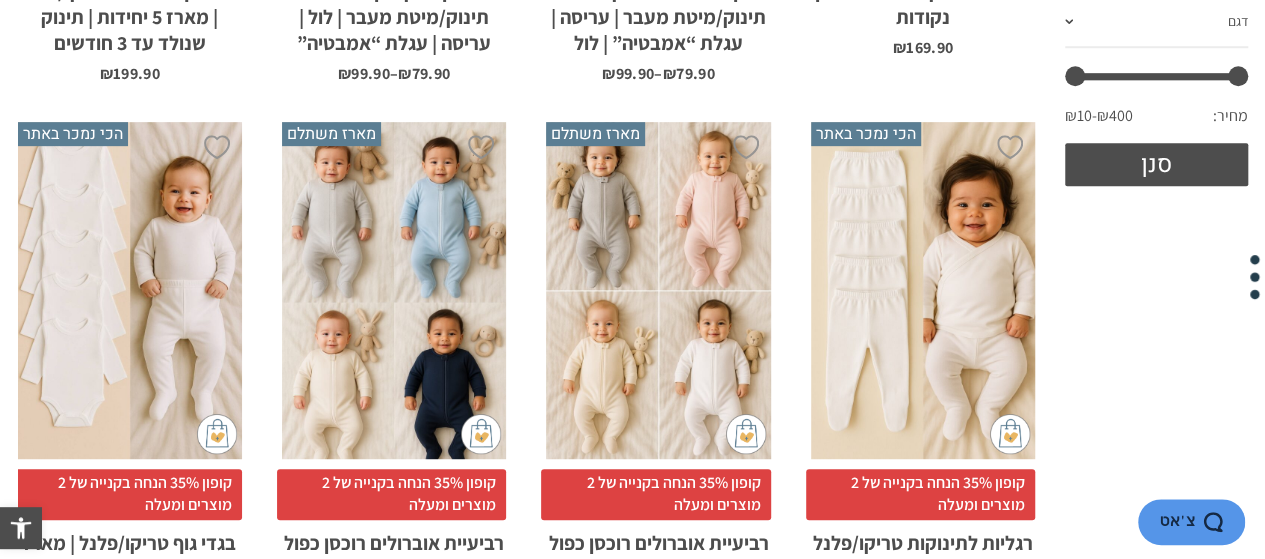 scroll, scrollTop: 0, scrollLeft: 0, axis: both 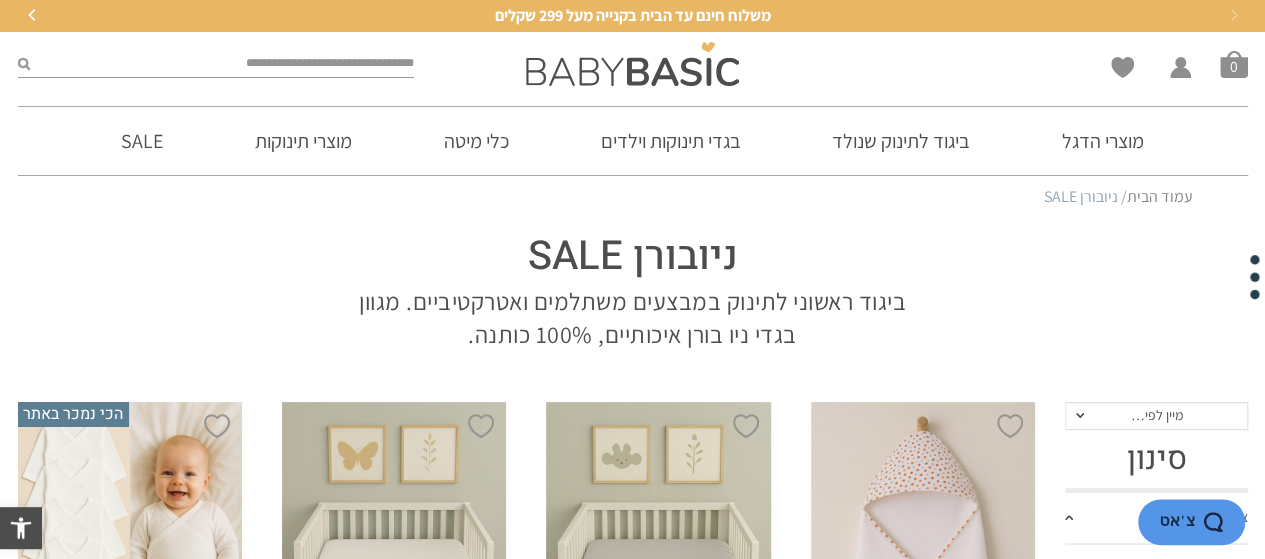 click at bounding box center (222, 64) 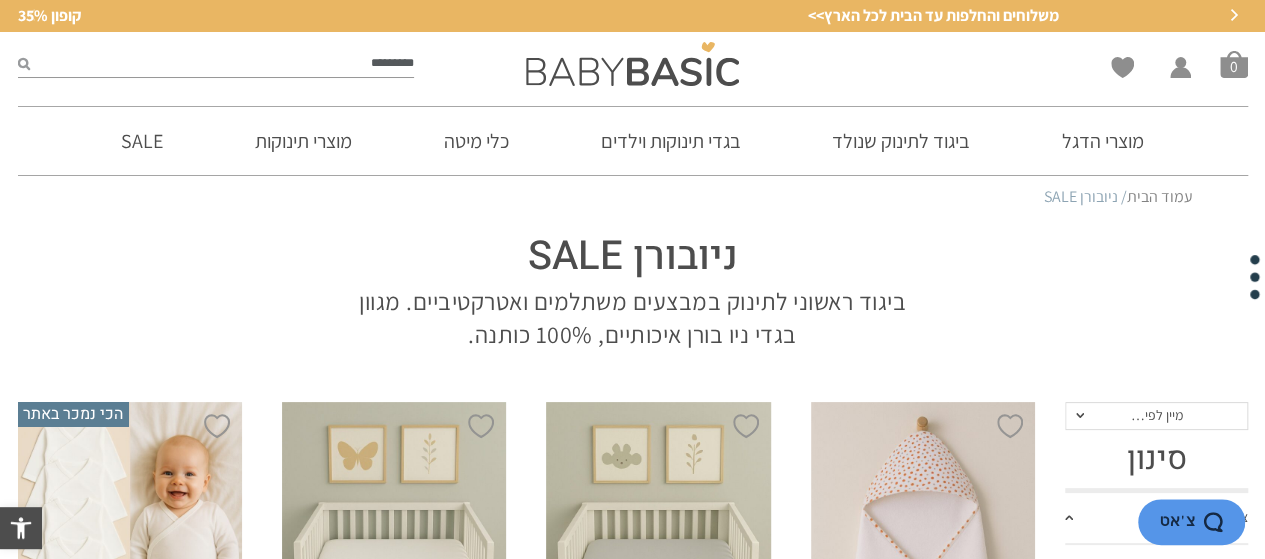 type on "*********" 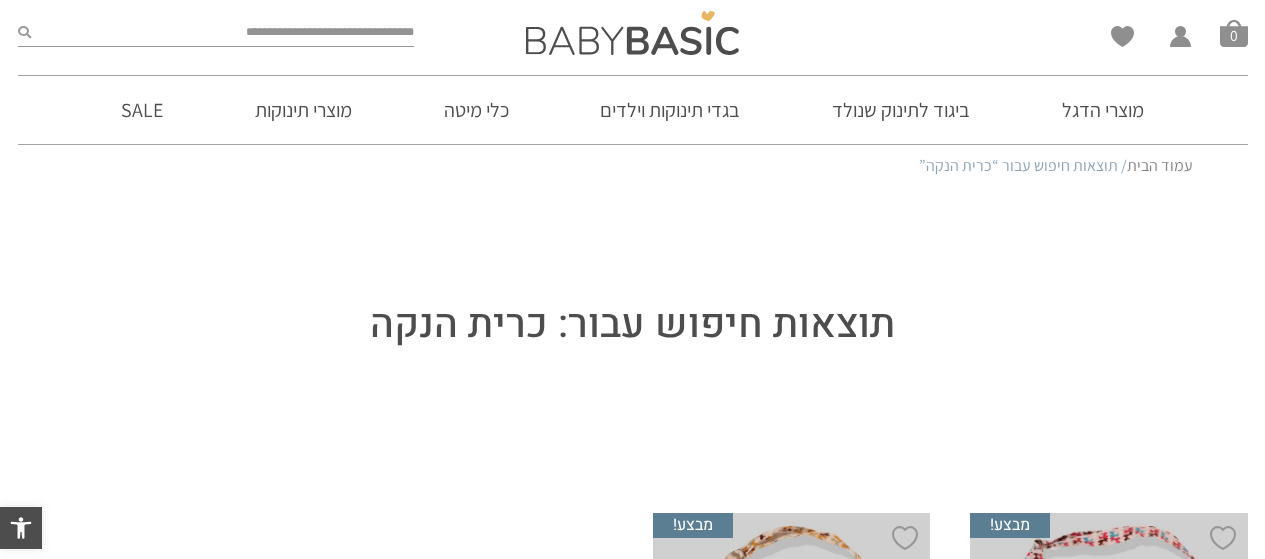scroll, scrollTop: 0, scrollLeft: 0, axis: both 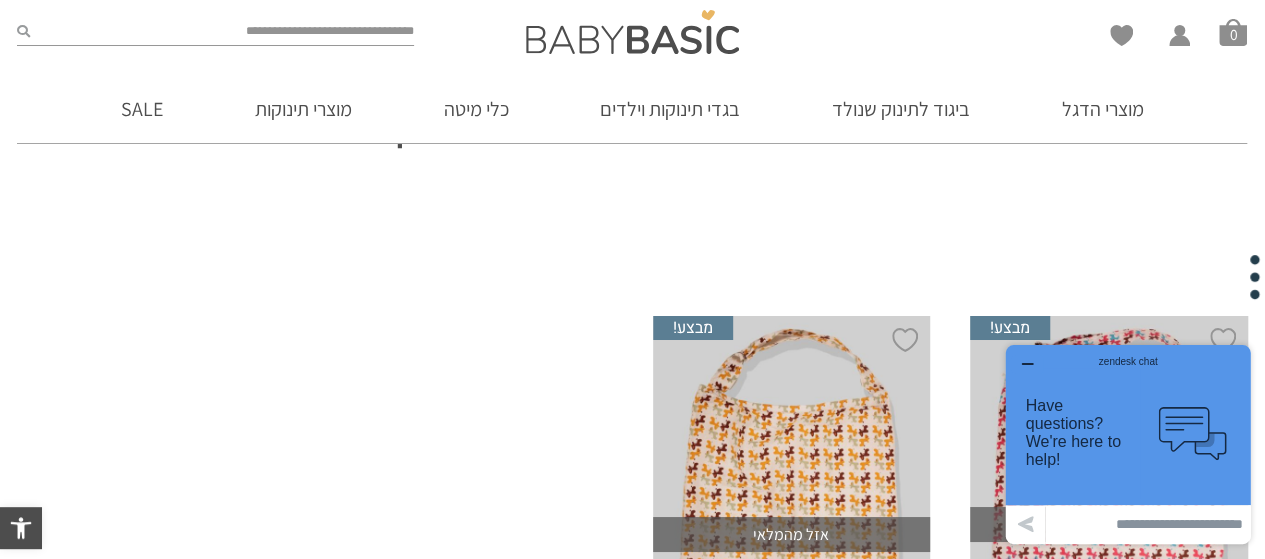 click on "zendesk chat" at bounding box center (1128, 358) 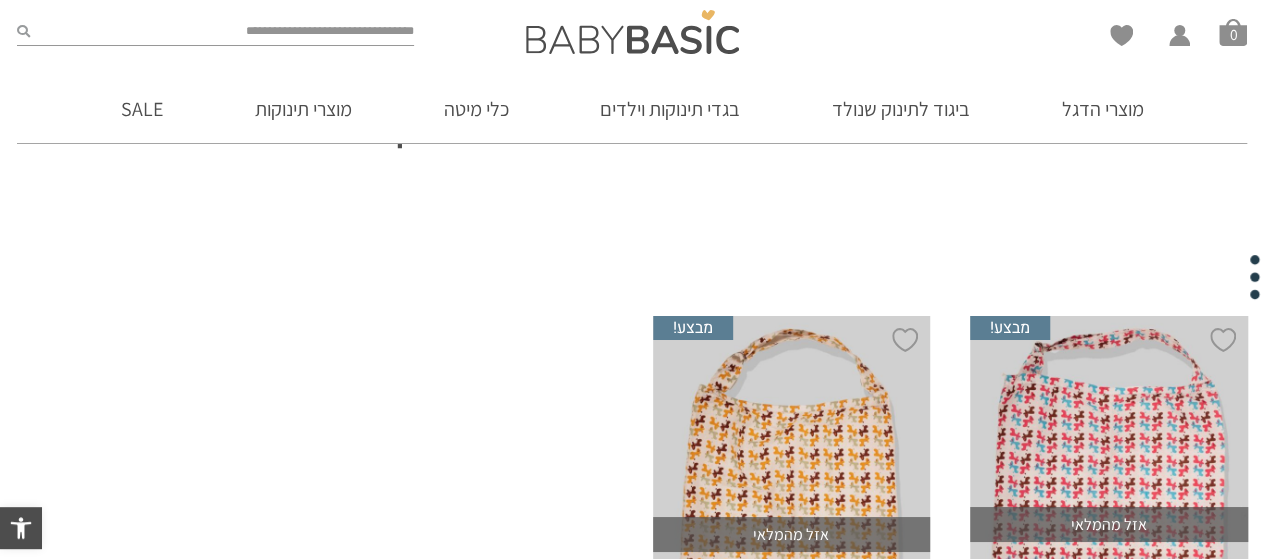 scroll, scrollTop: 0, scrollLeft: 0, axis: both 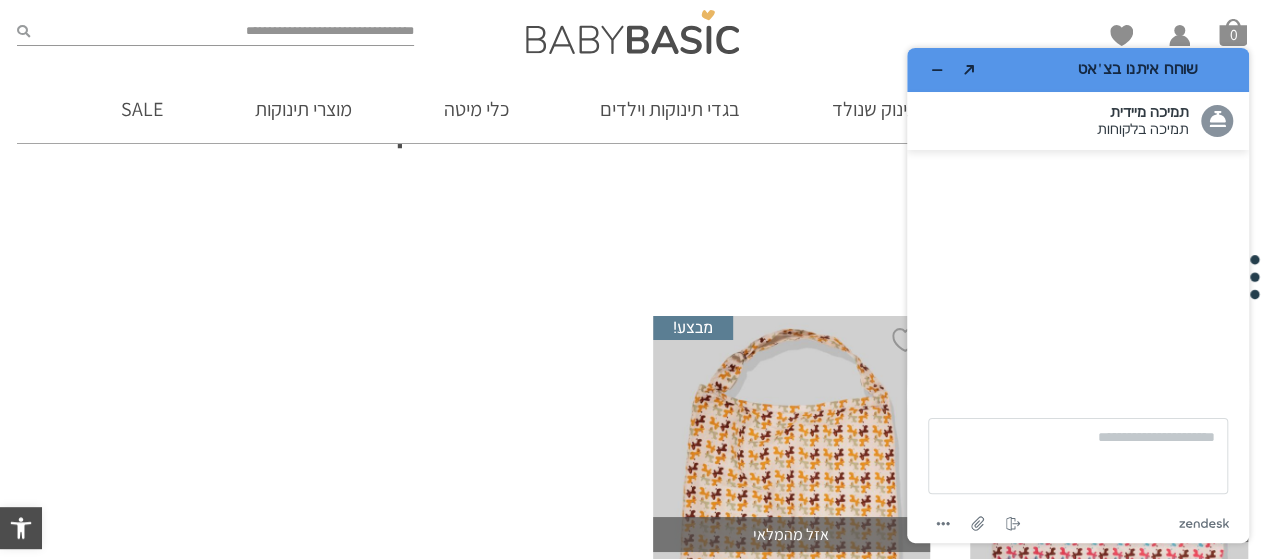 click at bounding box center [222, 32] 